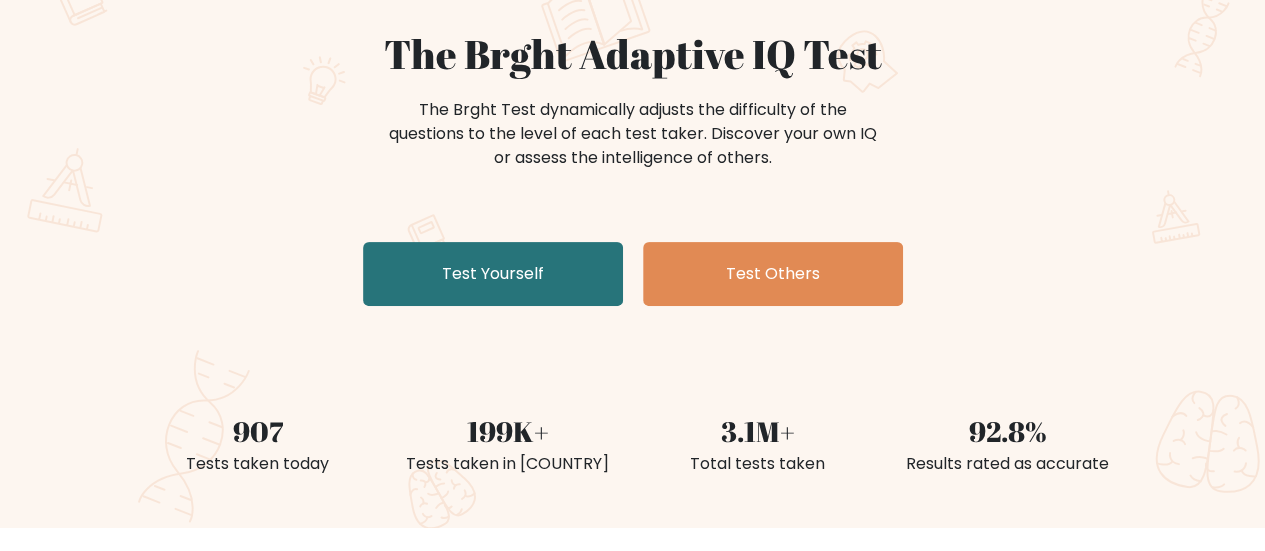 scroll, scrollTop: 177, scrollLeft: 0, axis: vertical 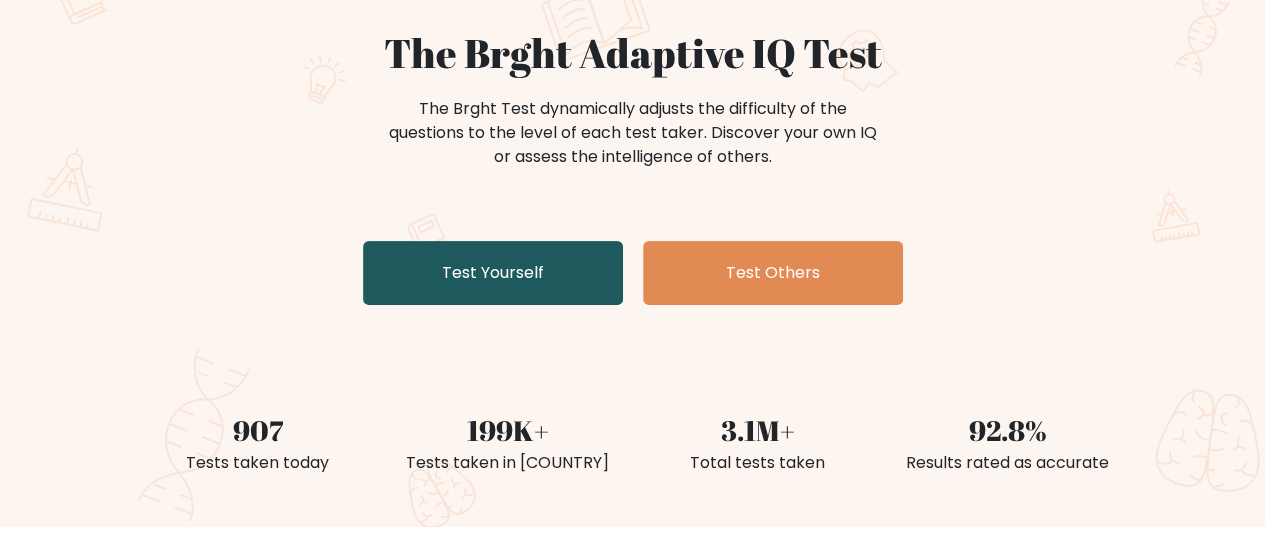 click on "Test Yourself" at bounding box center (493, 273) 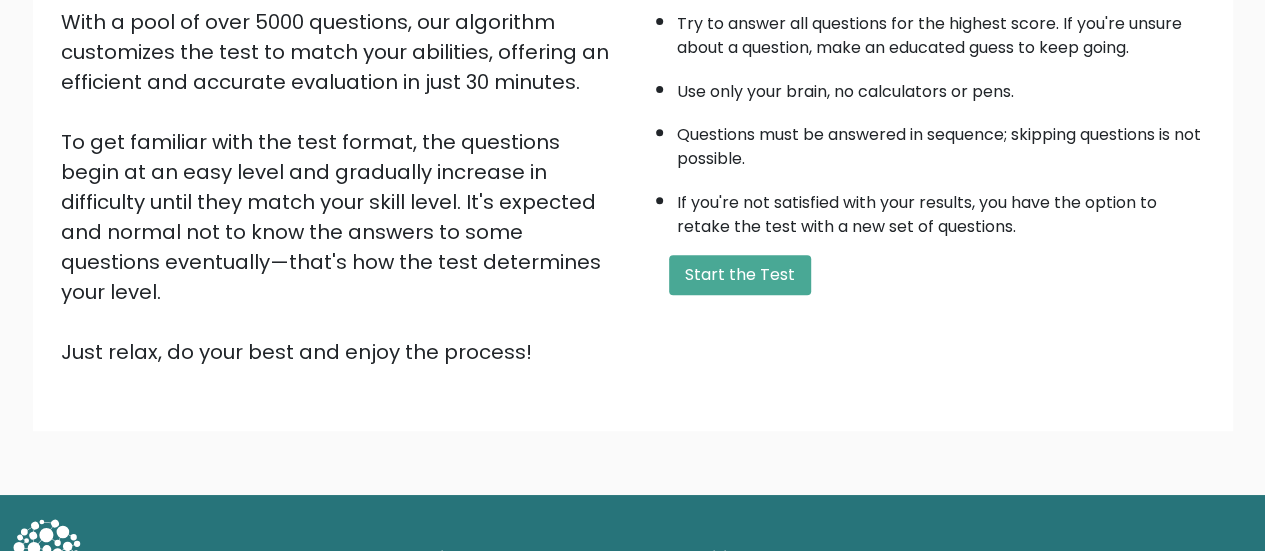 scroll, scrollTop: 363, scrollLeft: 0, axis: vertical 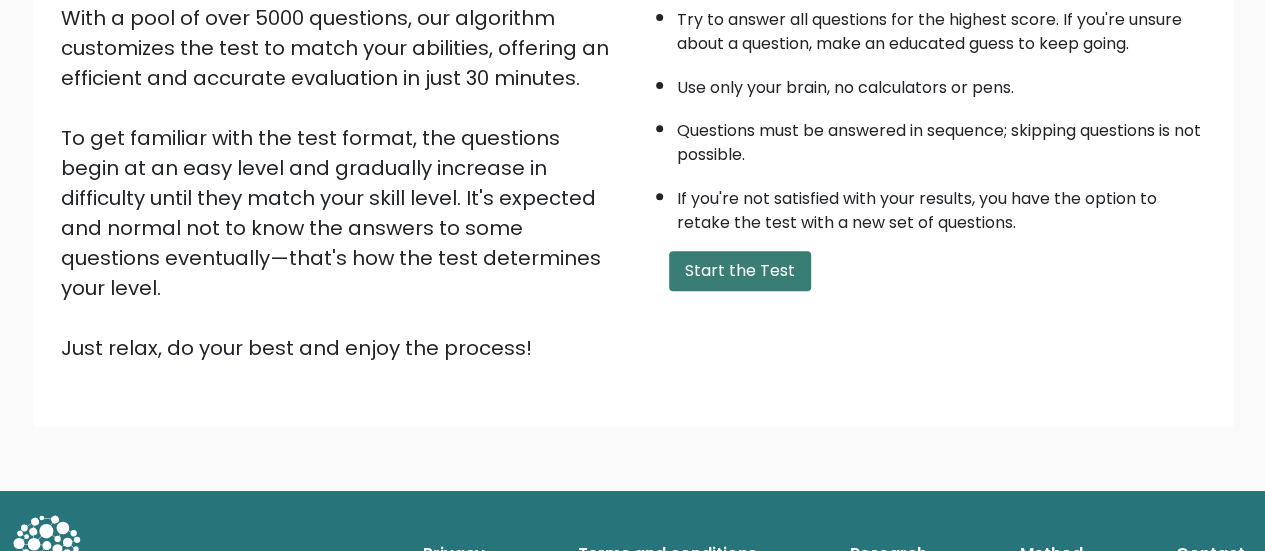 click on "Start the Test" at bounding box center [740, 271] 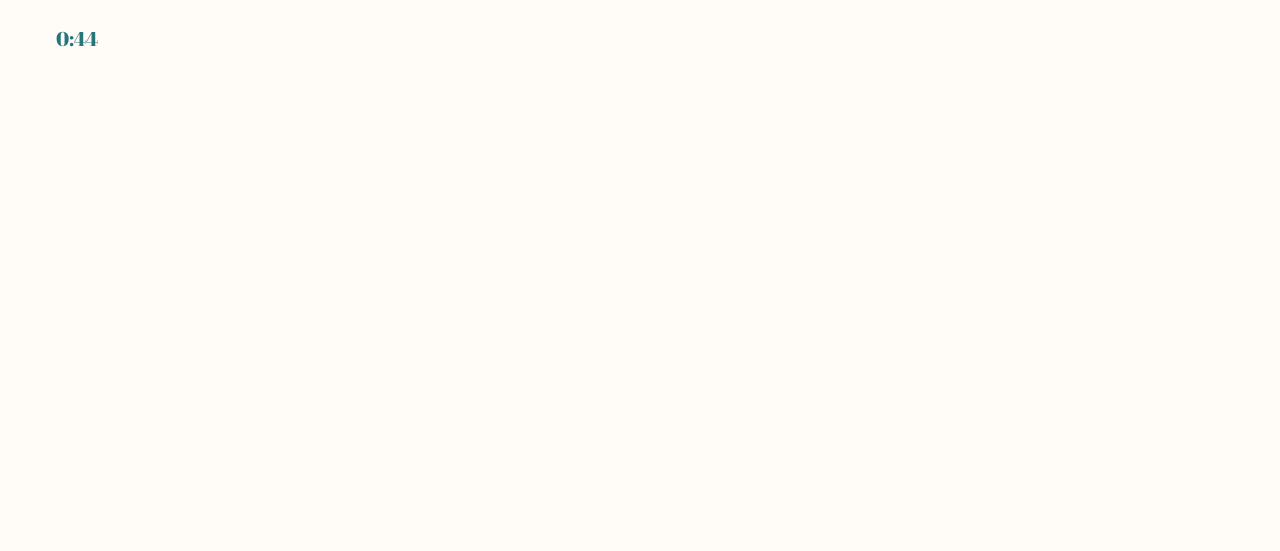 scroll, scrollTop: 0, scrollLeft: 0, axis: both 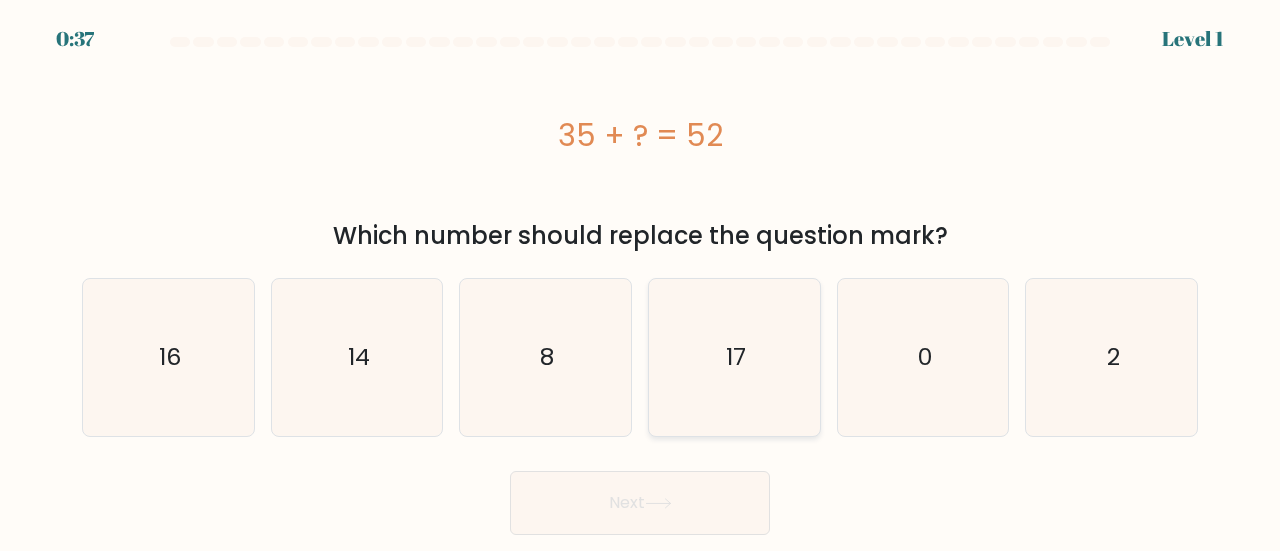 click on "17" 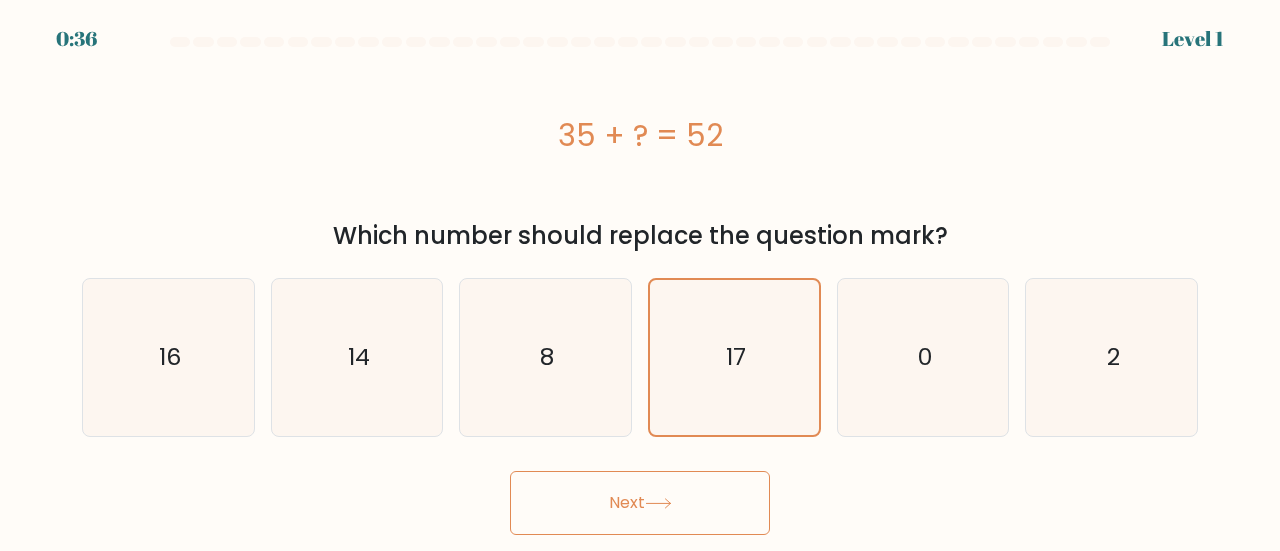 click 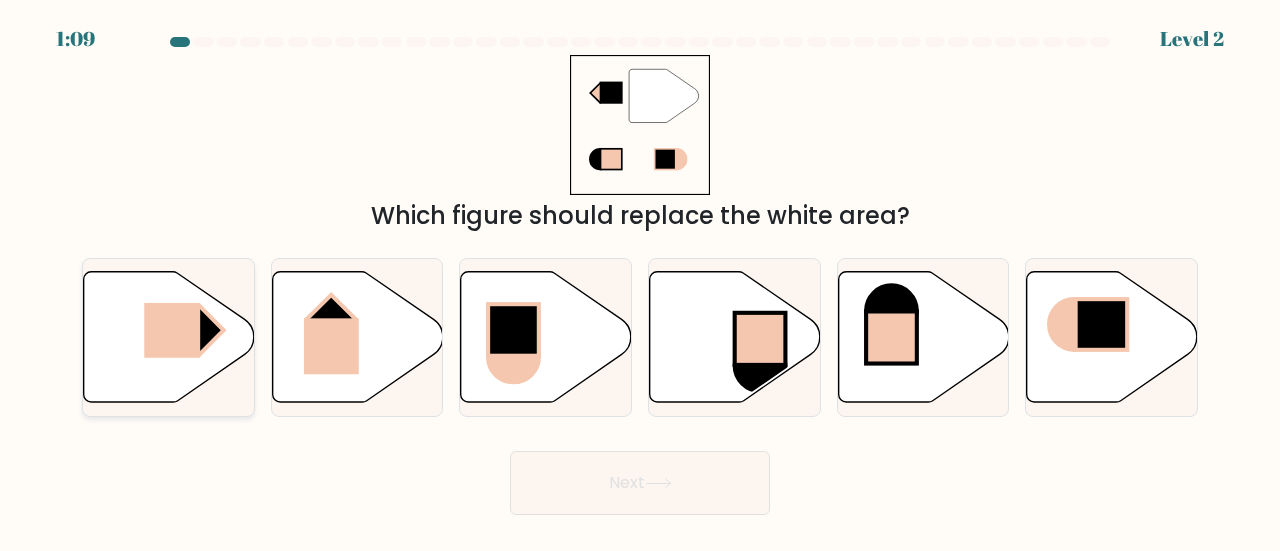 click 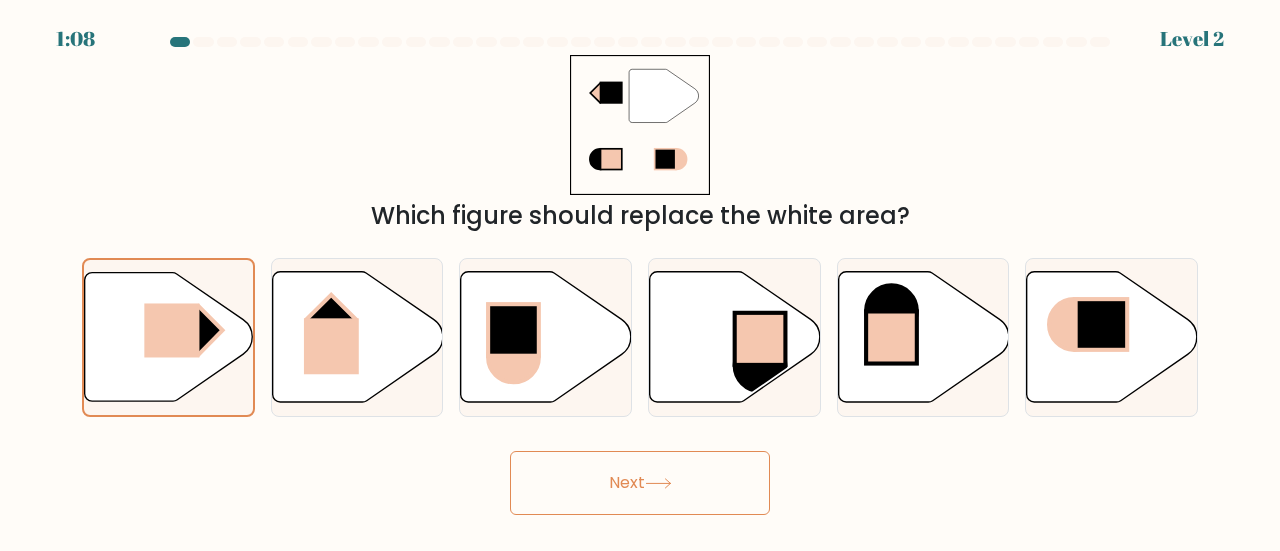 click on "Next" at bounding box center [640, 483] 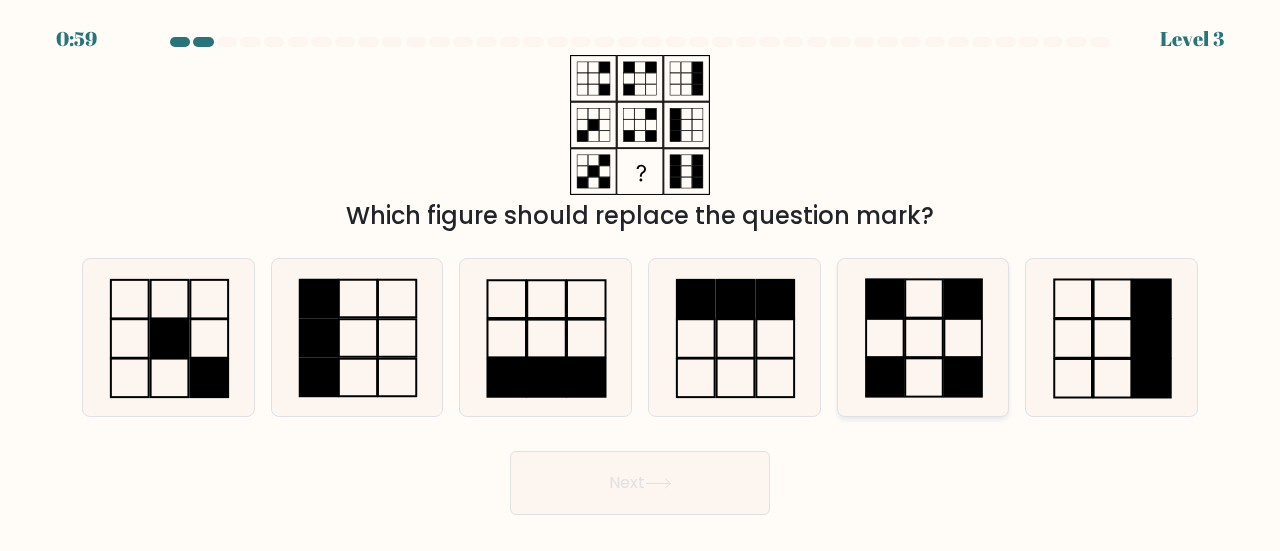 click 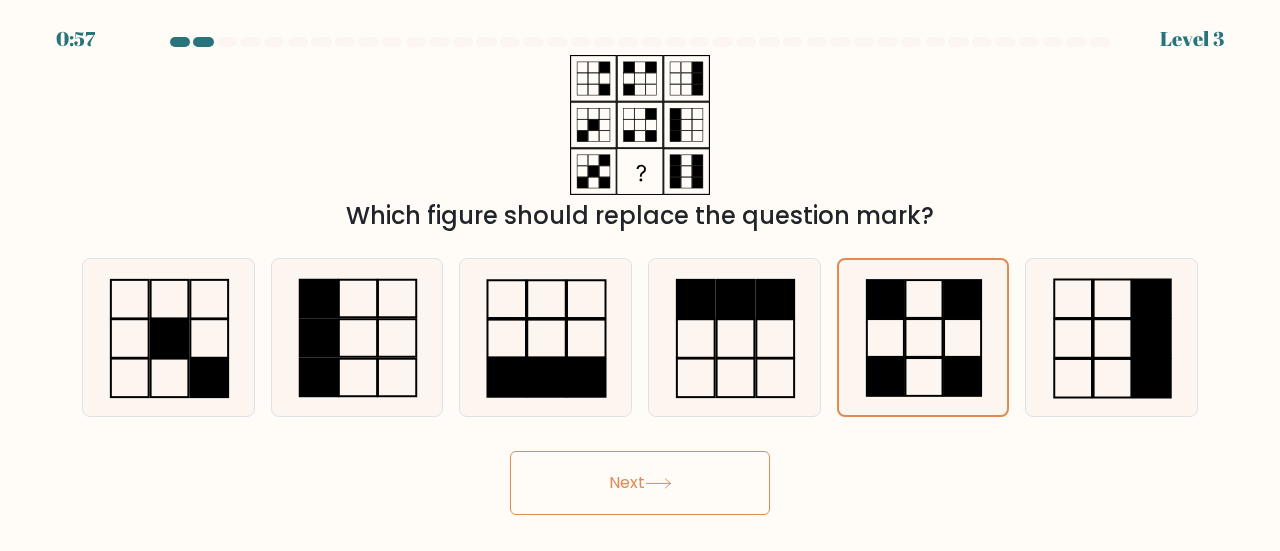 click on "Next" at bounding box center [640, 483] 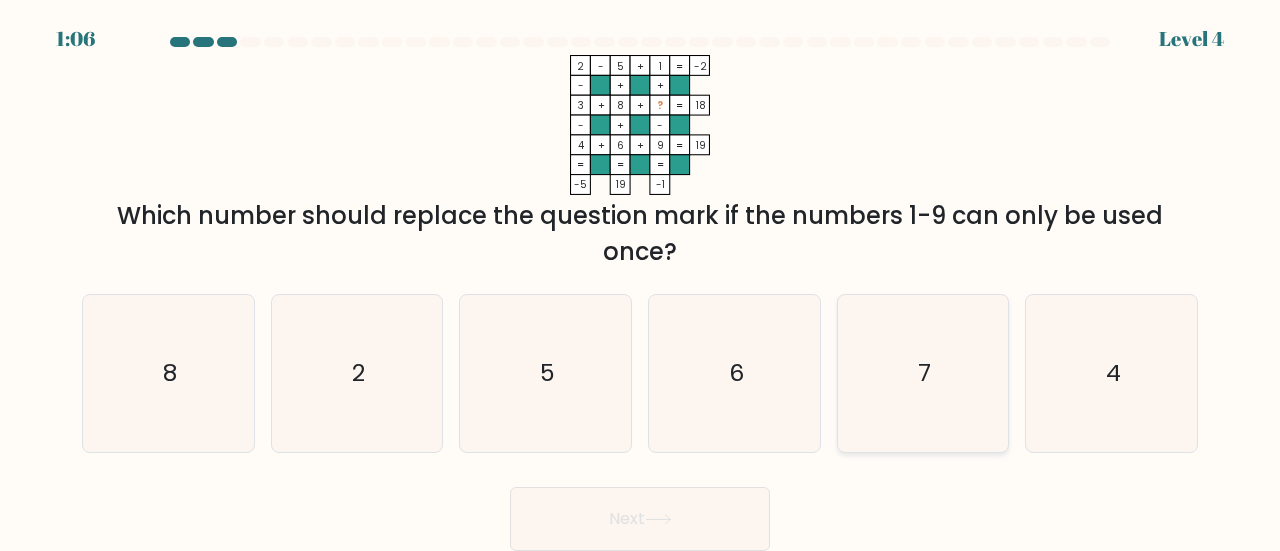 click on "7" 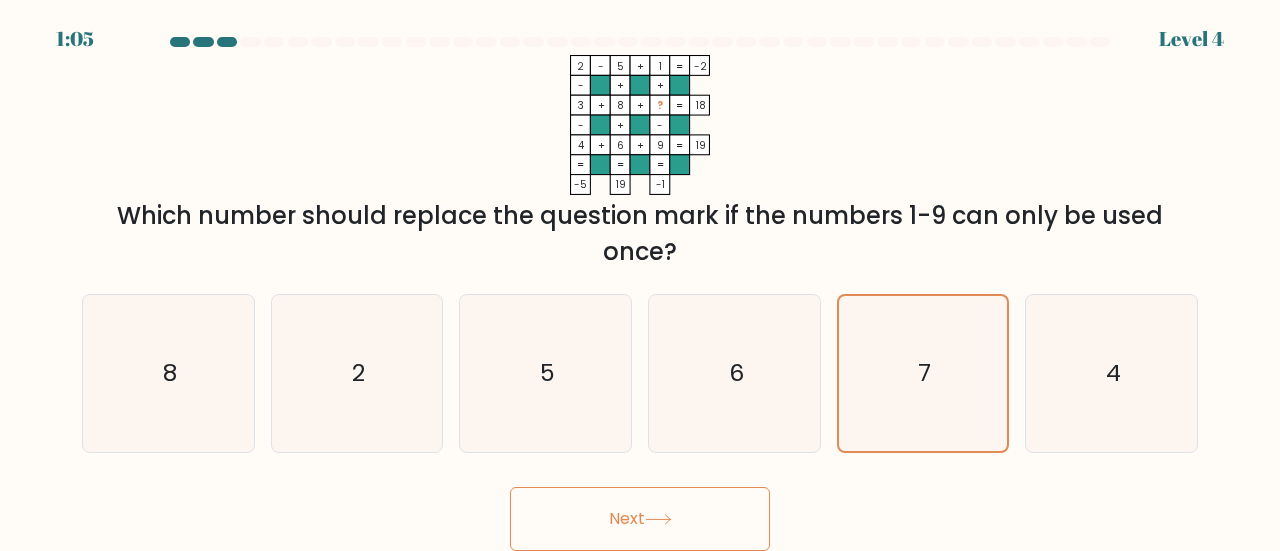 click on "Next" at bounding box center (640, 519) 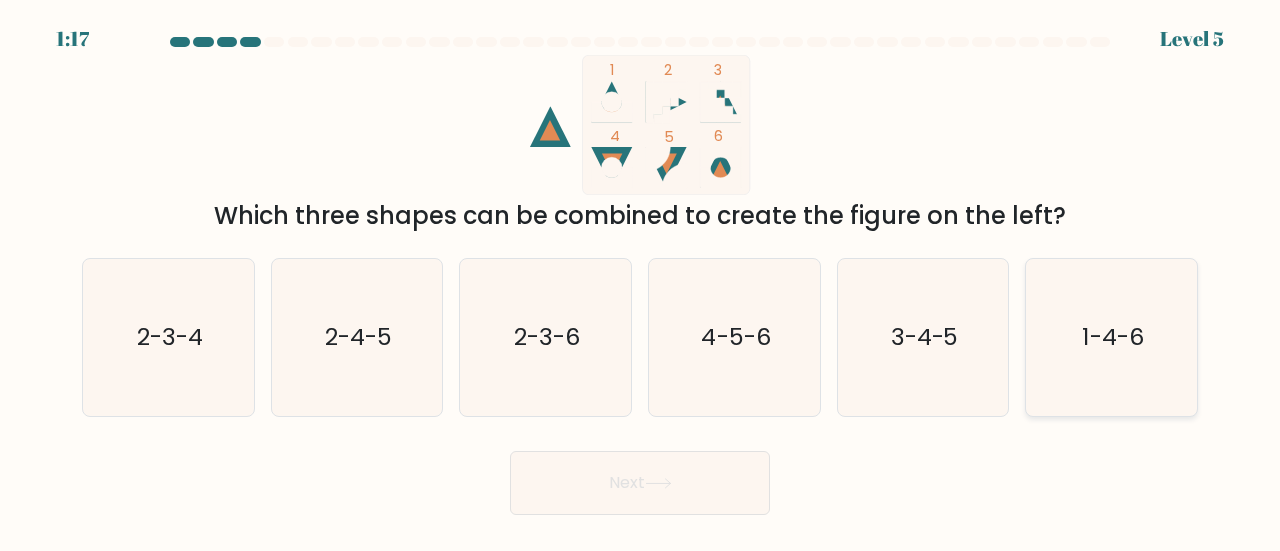 click on "1-4-6" 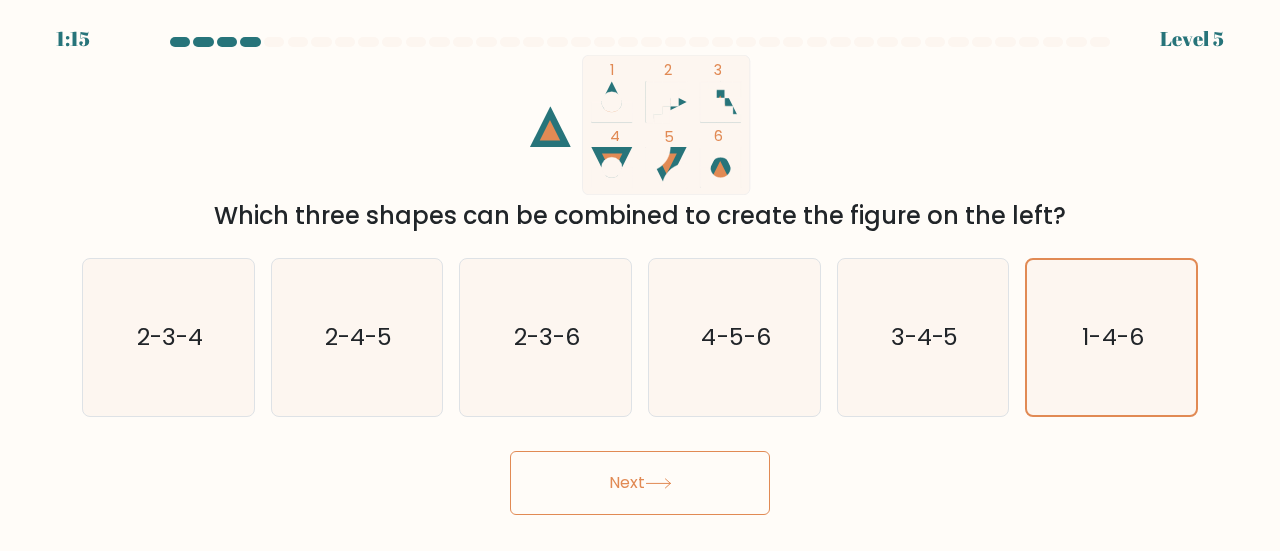 click on "Next" at bounding box center (640, 483) 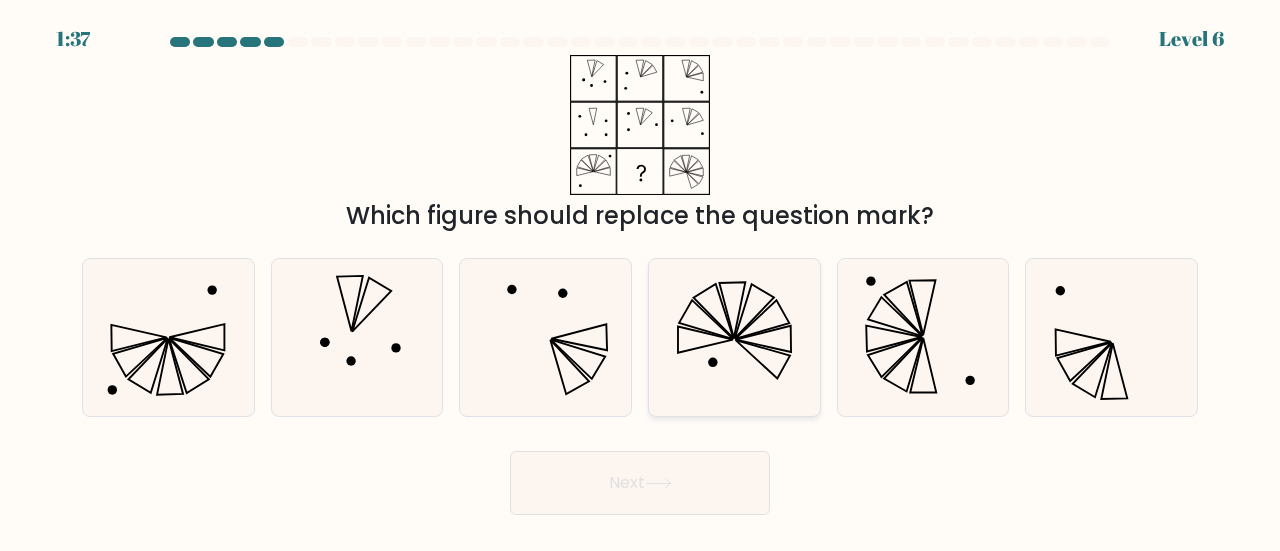 click 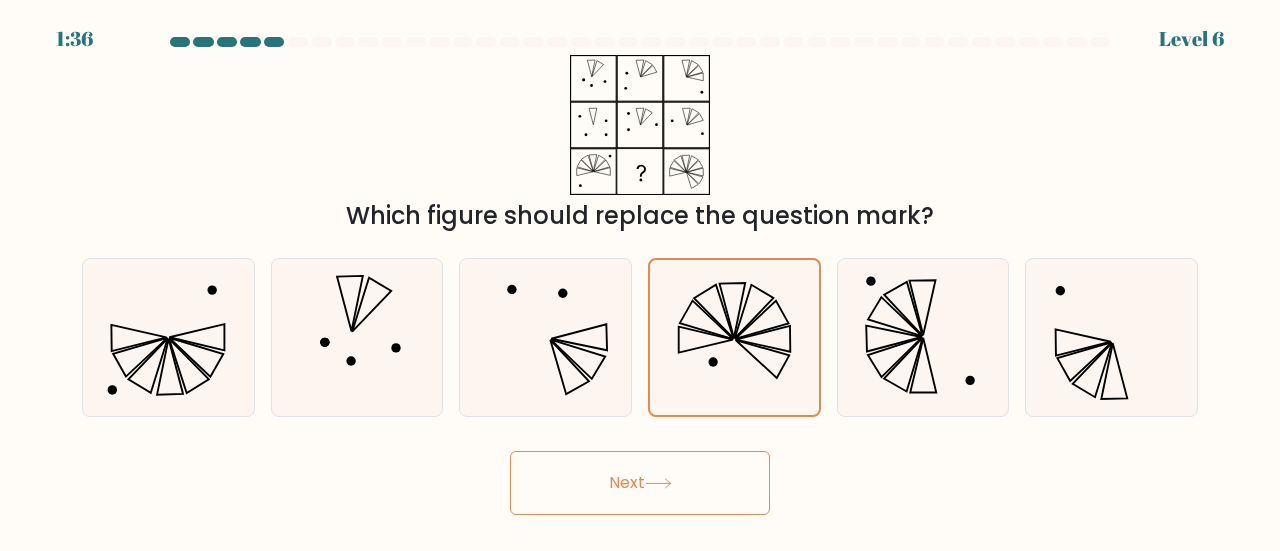 click on "Next" at bounding box center (640, 483) 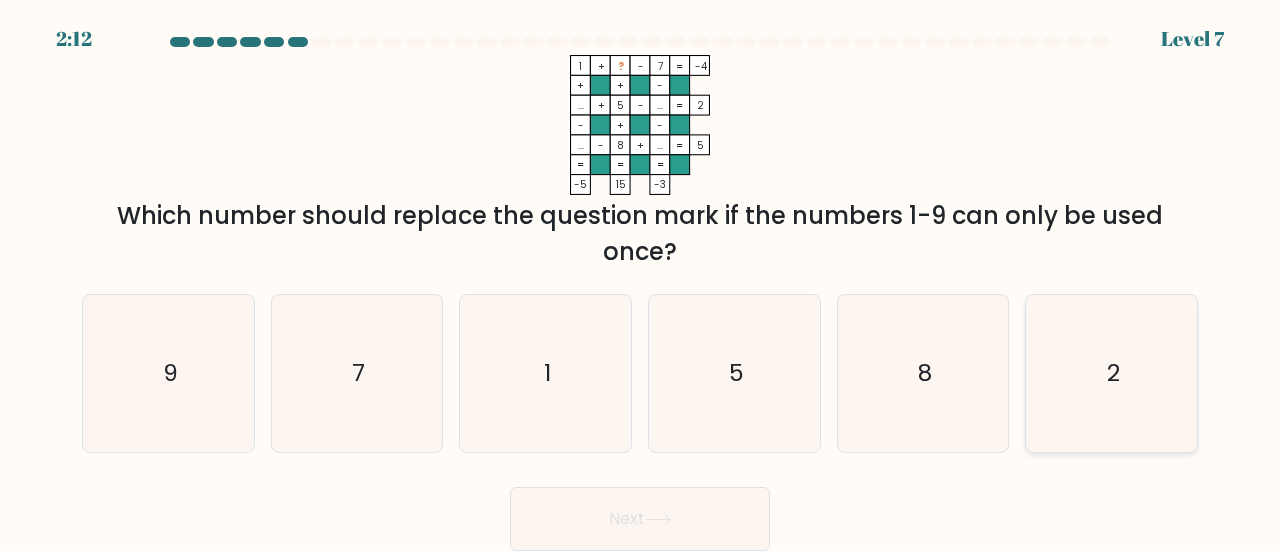 click on "2" 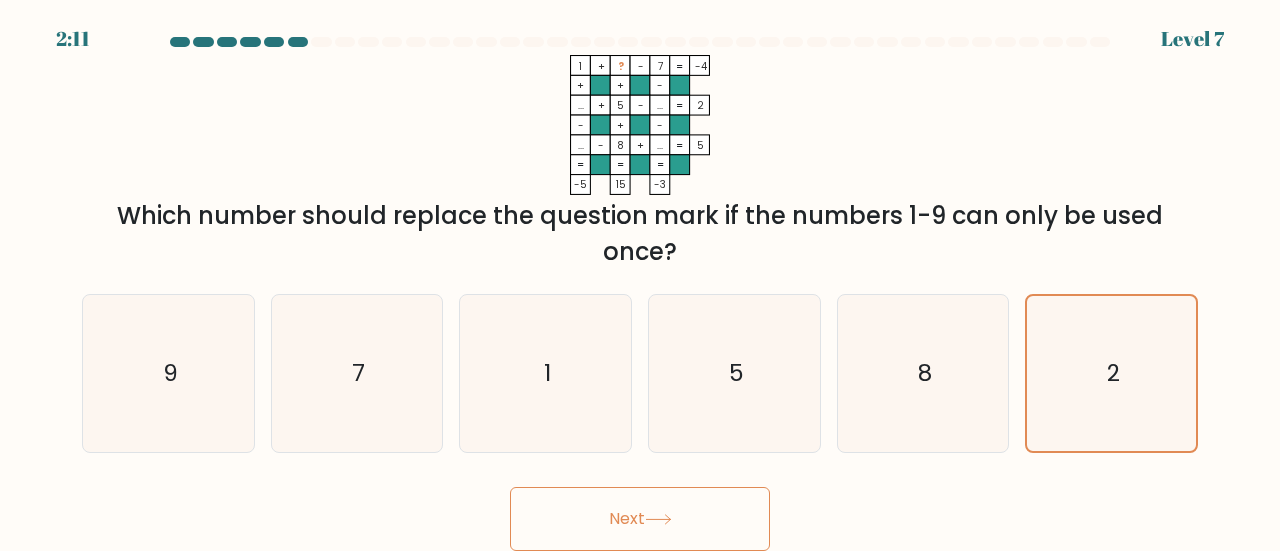 click on "Next" at bounding box center [640, 519] 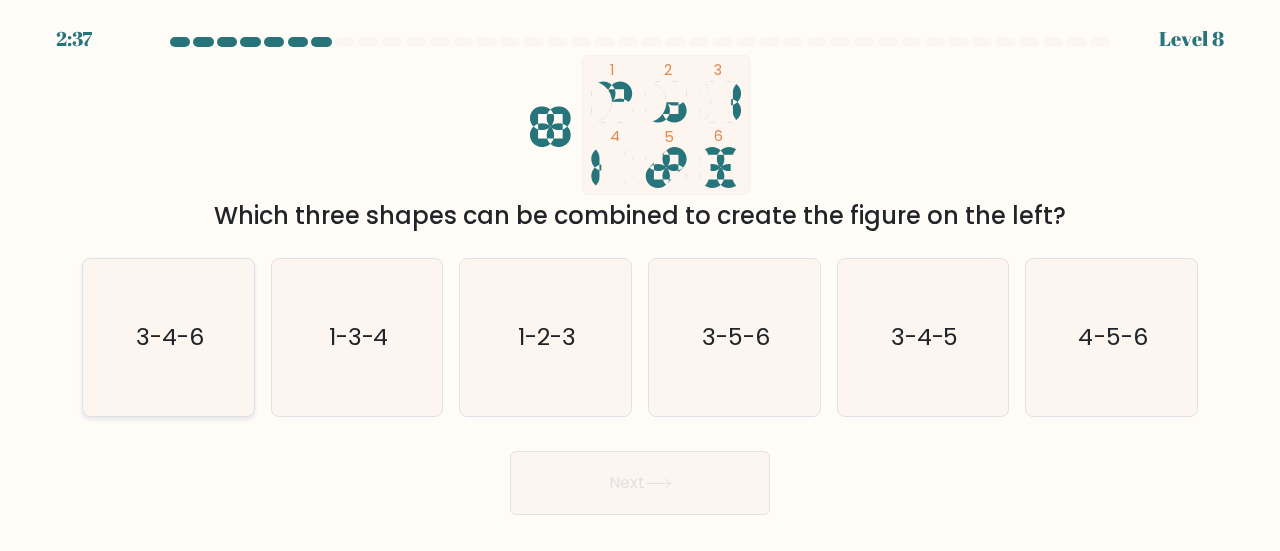 click on "3-4-6" 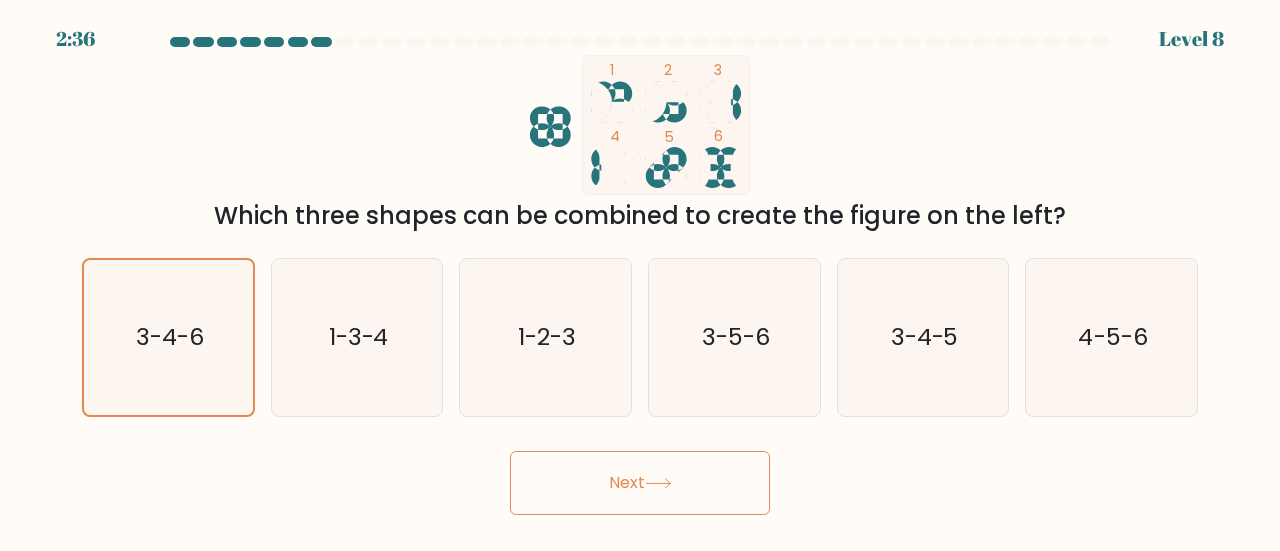 click on "Next" at bounding box center (640, 483) 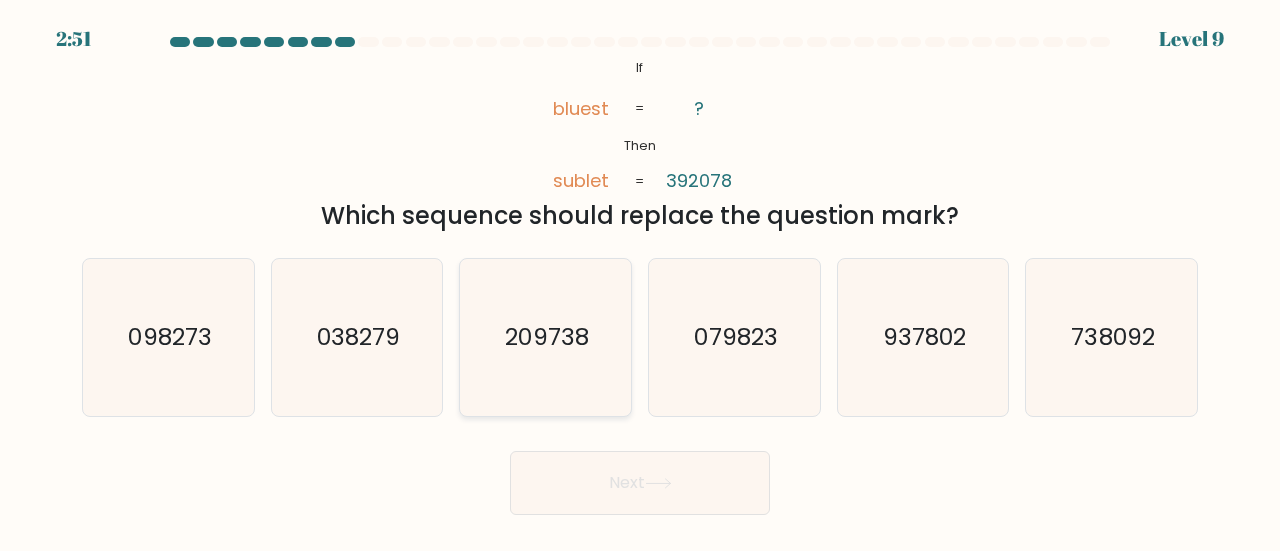click on "209738" 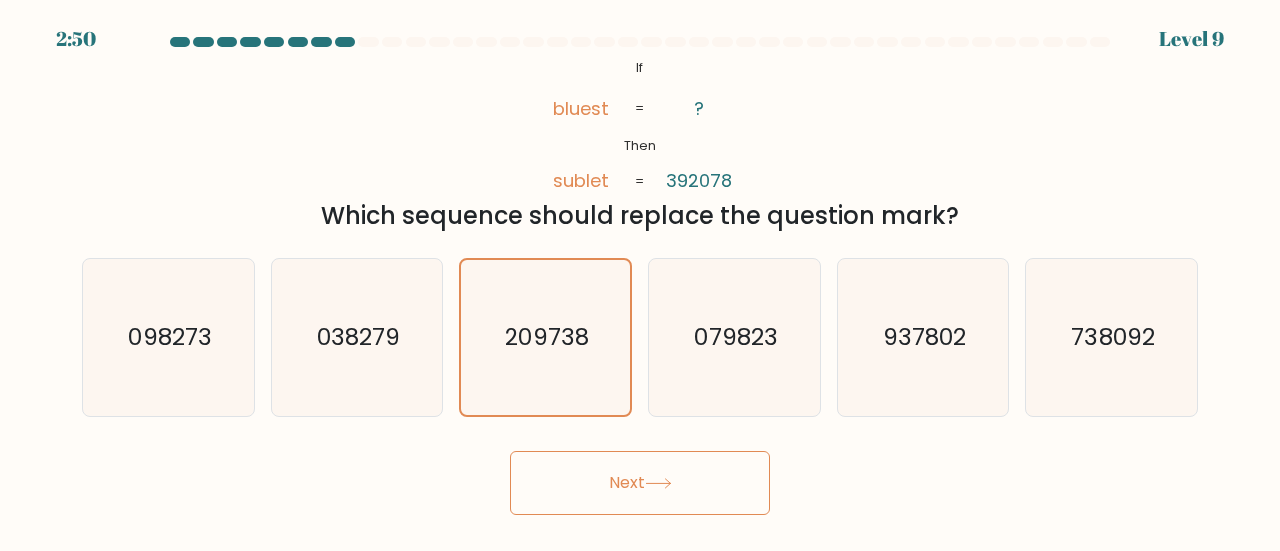 click on "Next" at bounding box center [640, 483] 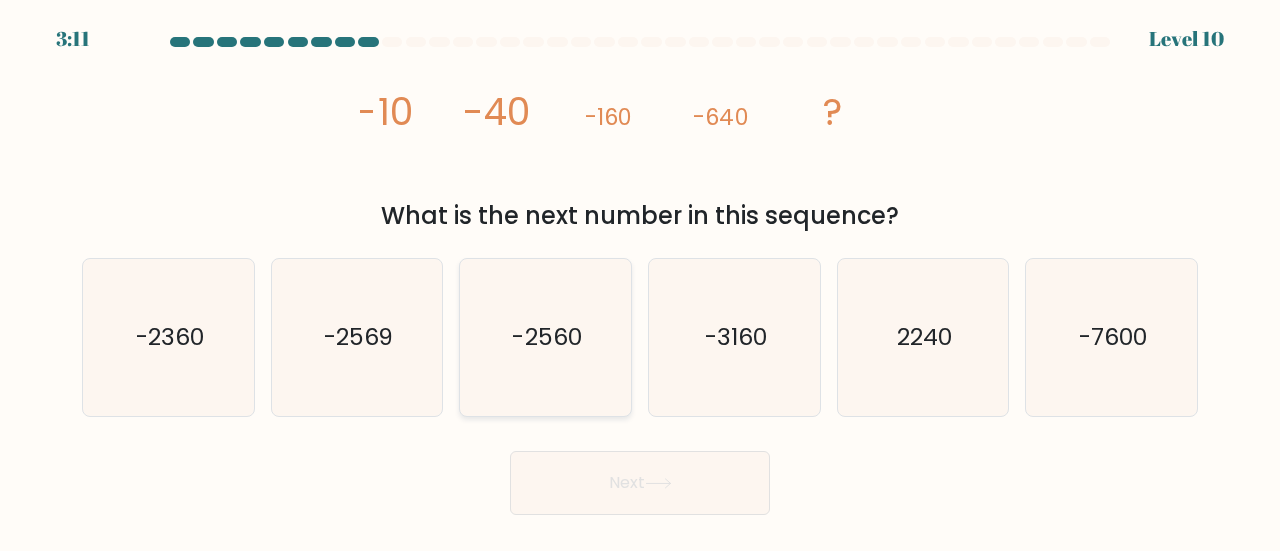 click on "-2560" 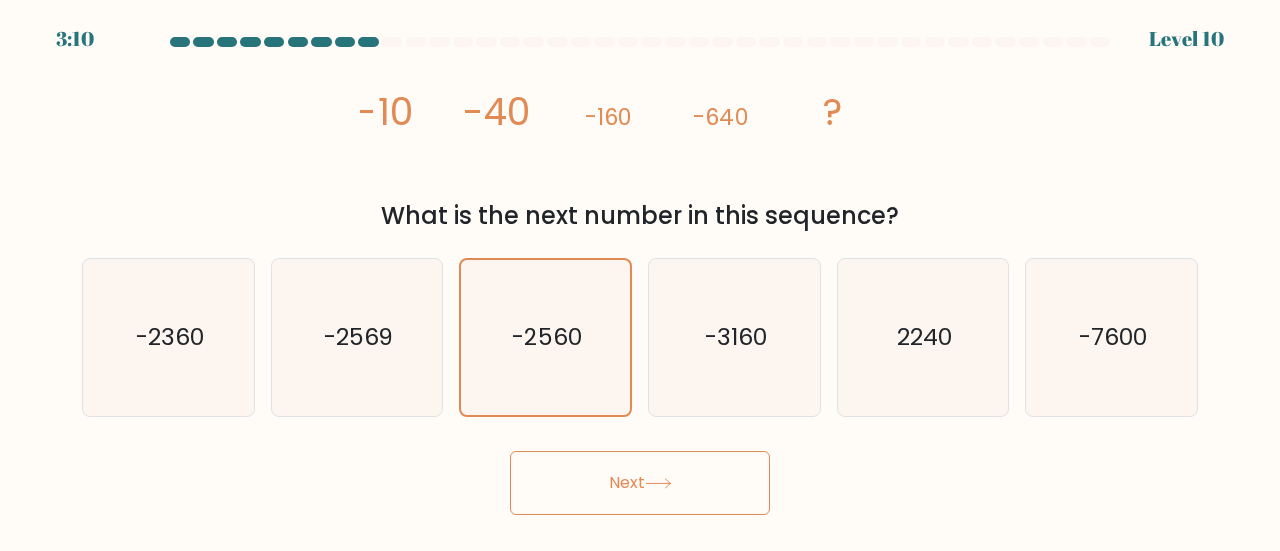 click on "Next" at bounding box center [640, 483] 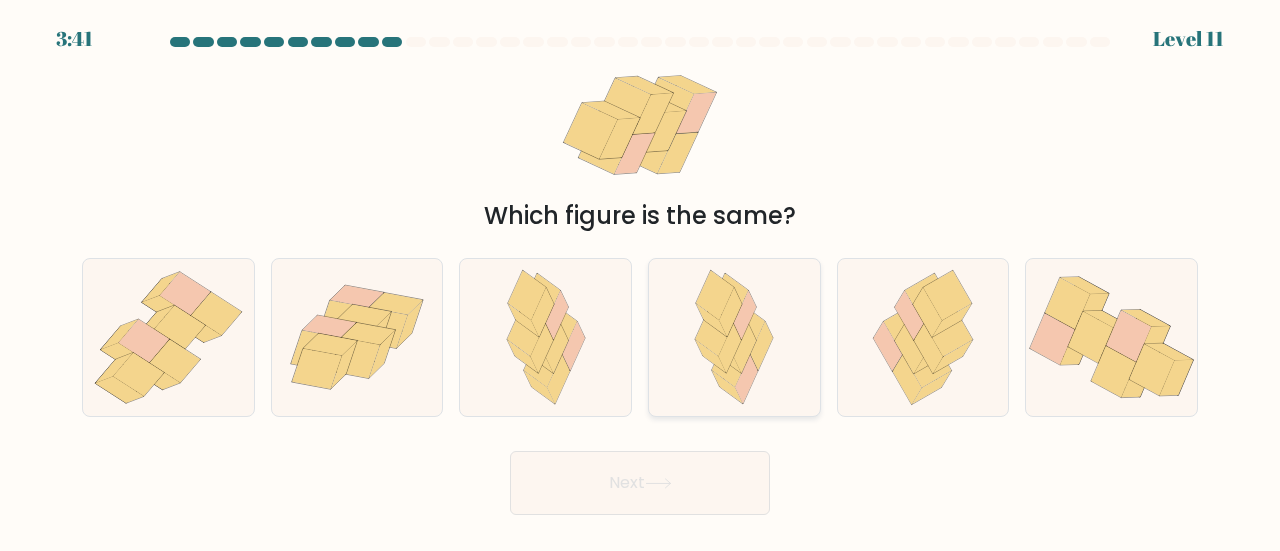click 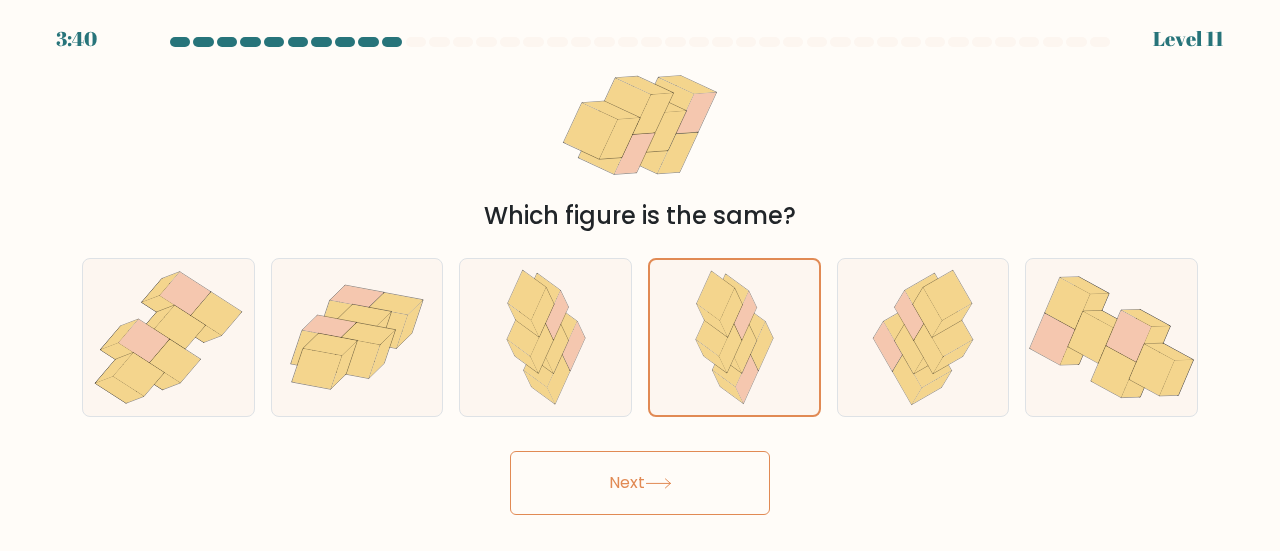 click 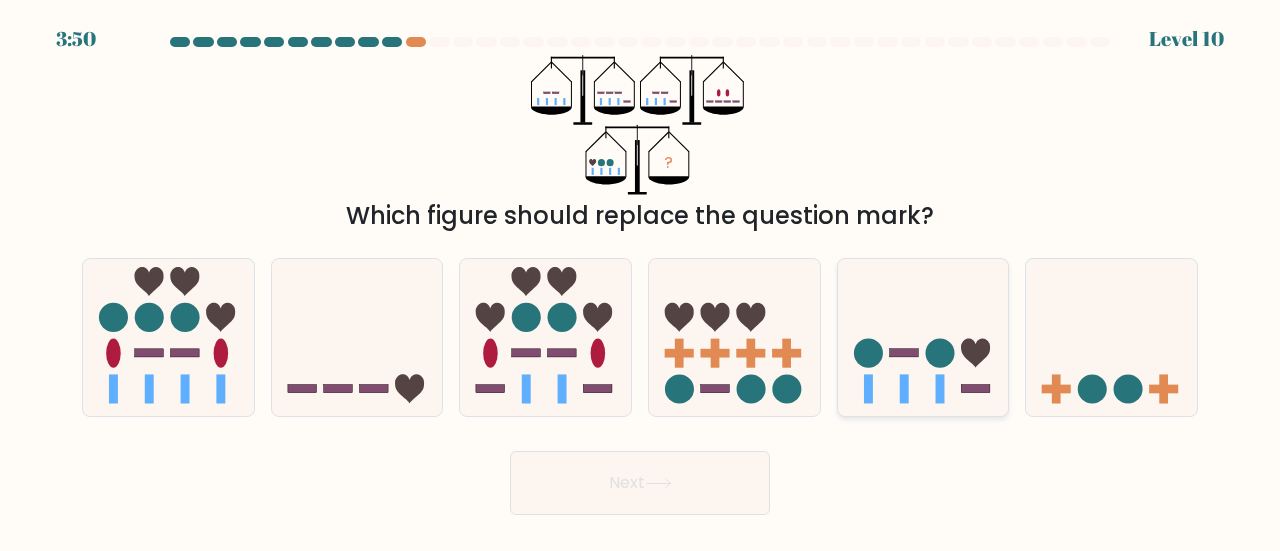 click 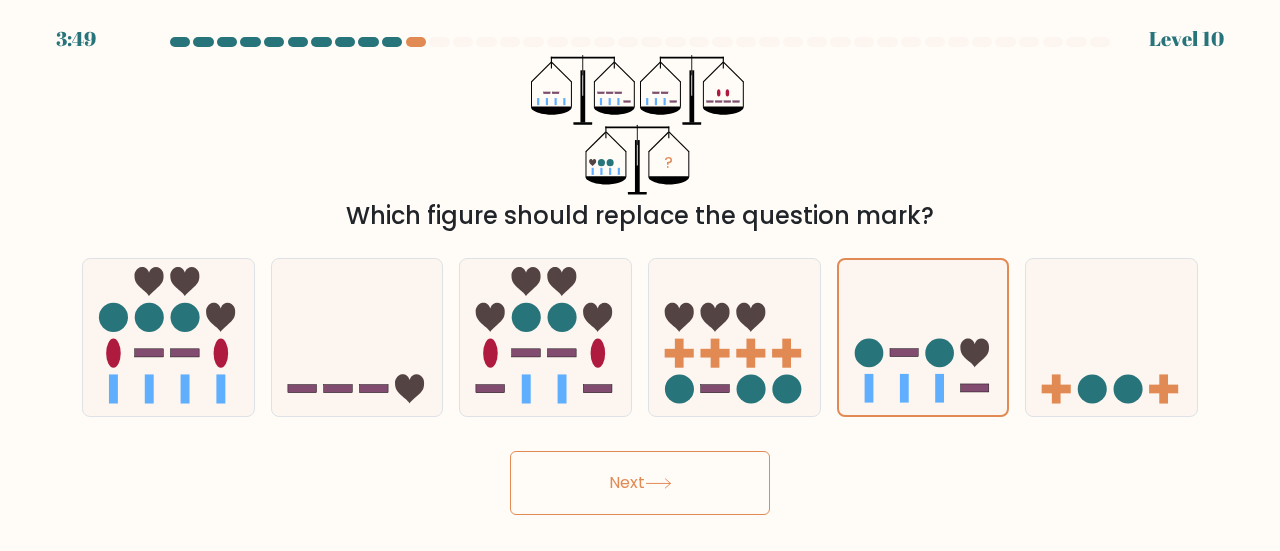 click on "Next" at bounding box center (640, 483) 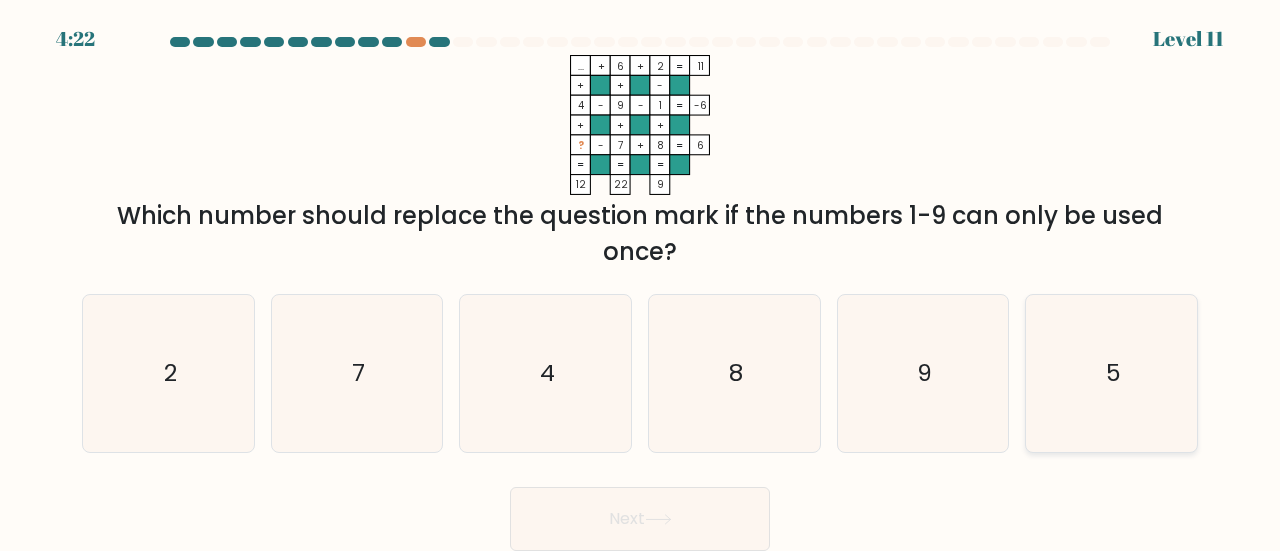 click on "5" 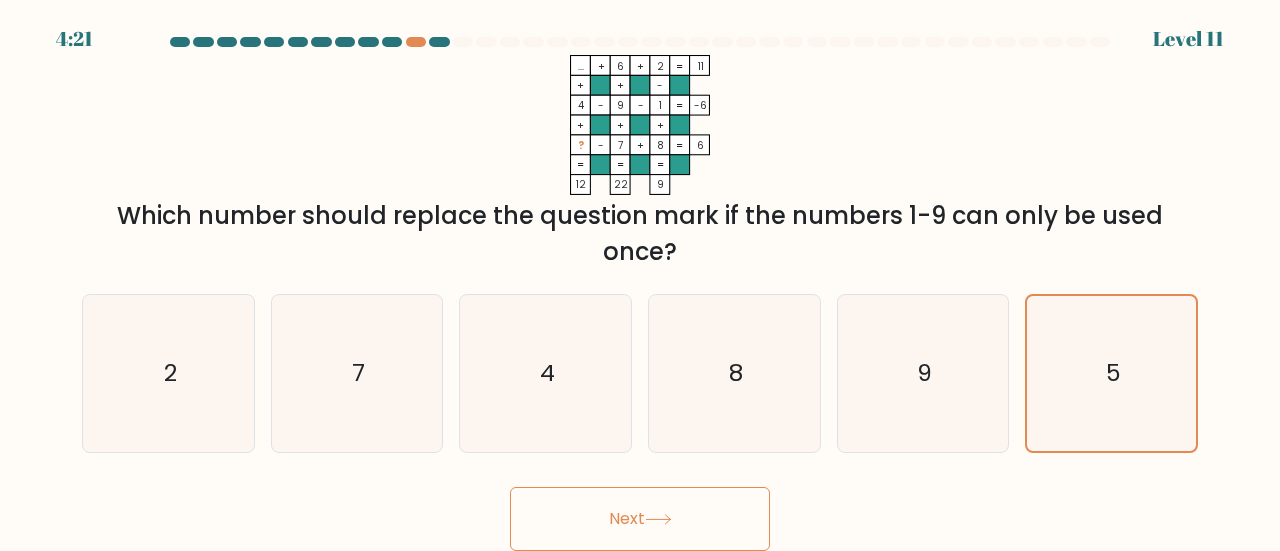 click on "Next" at bounding box center [640, 519] 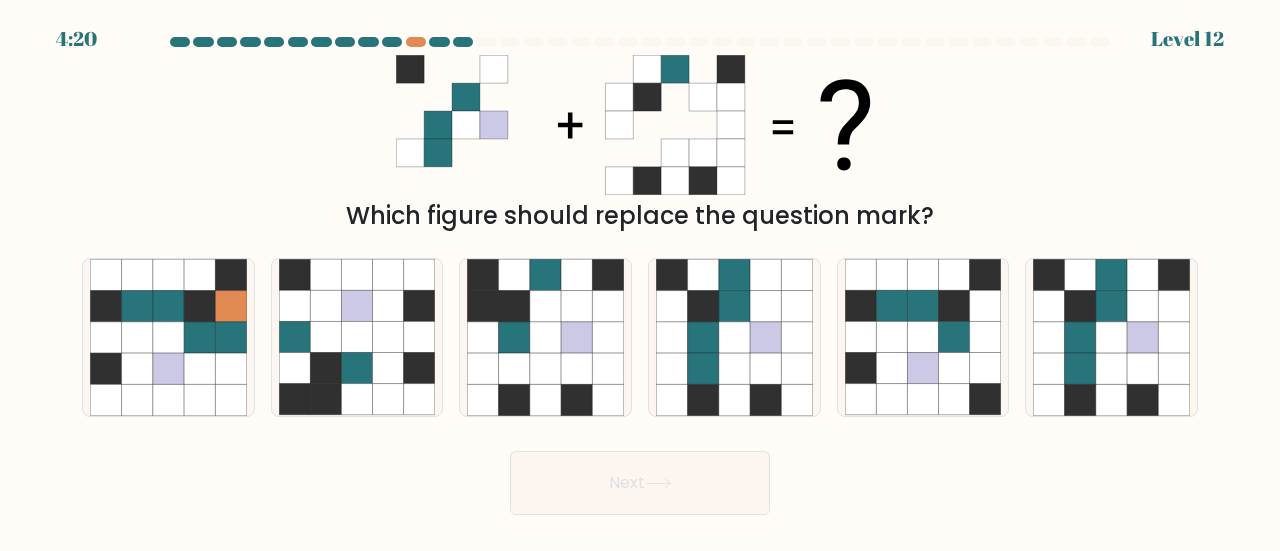 click on "4:20
Level 12" at bounding box center [640, 275] 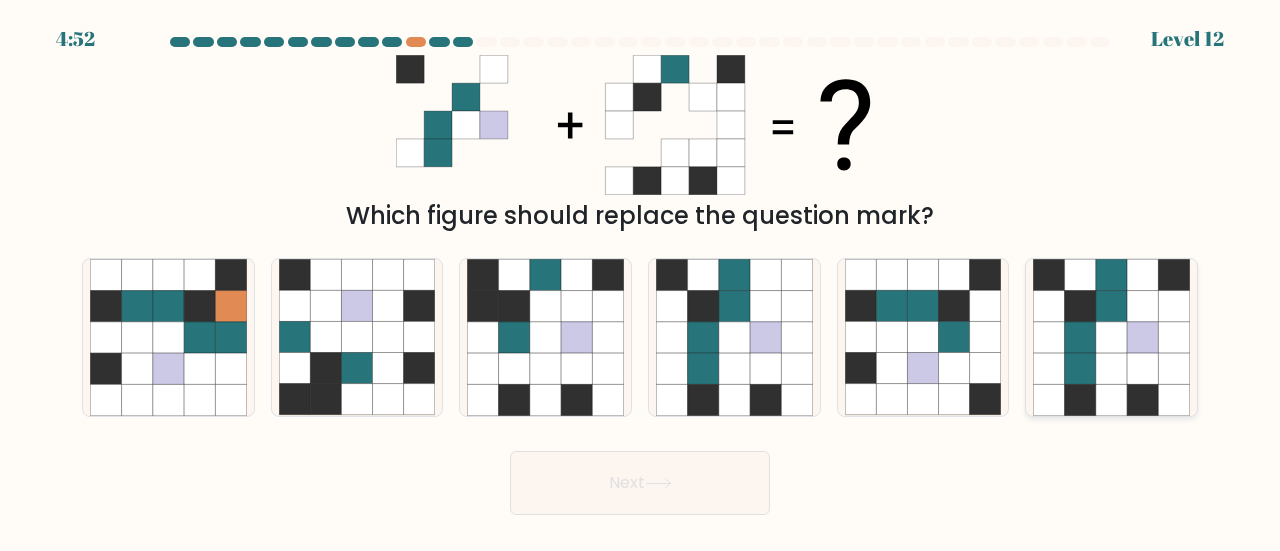 click 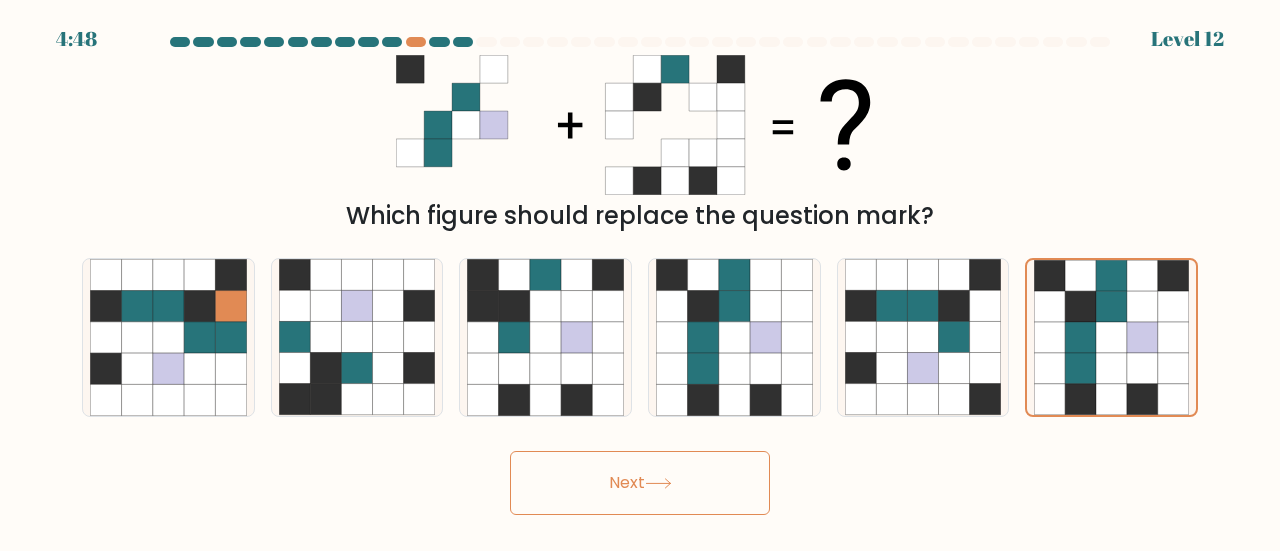 click on "Next" at bounding box center (640, 483) 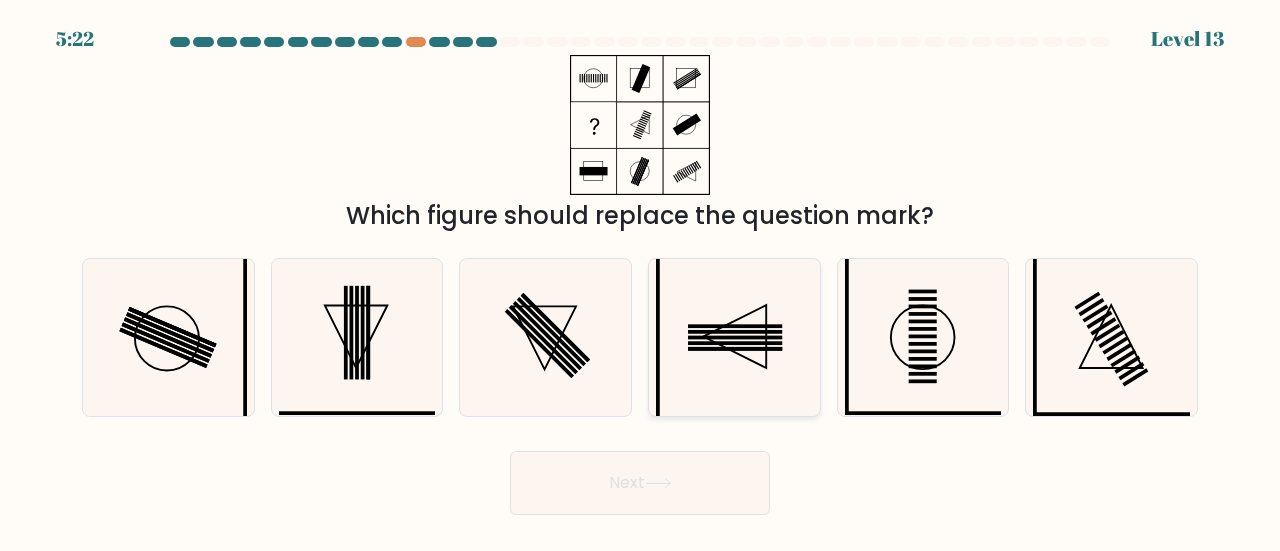 click 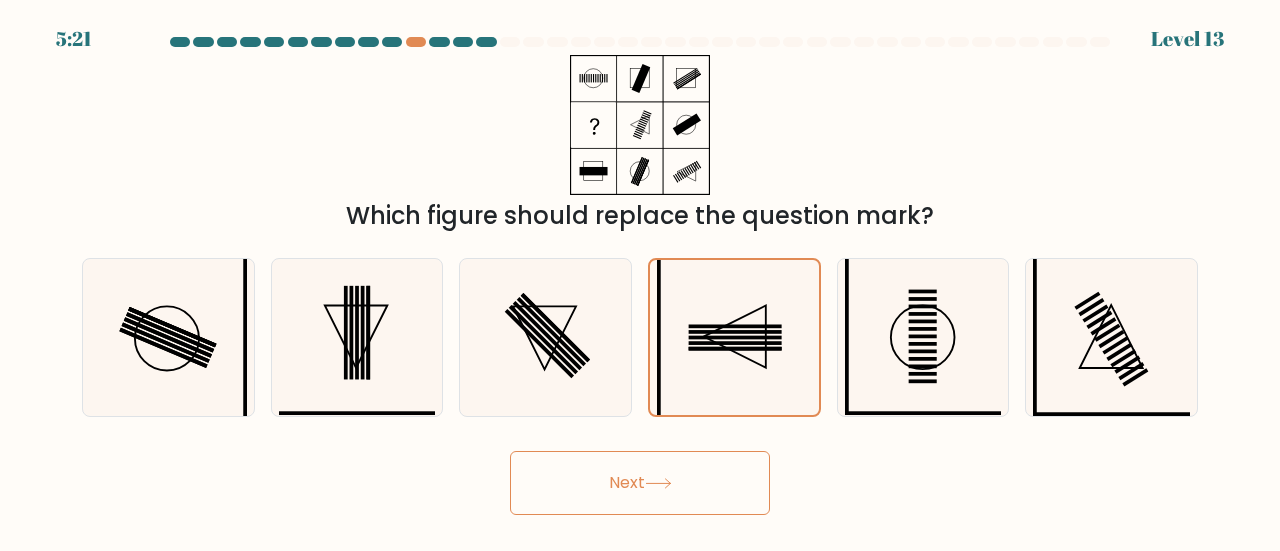 click 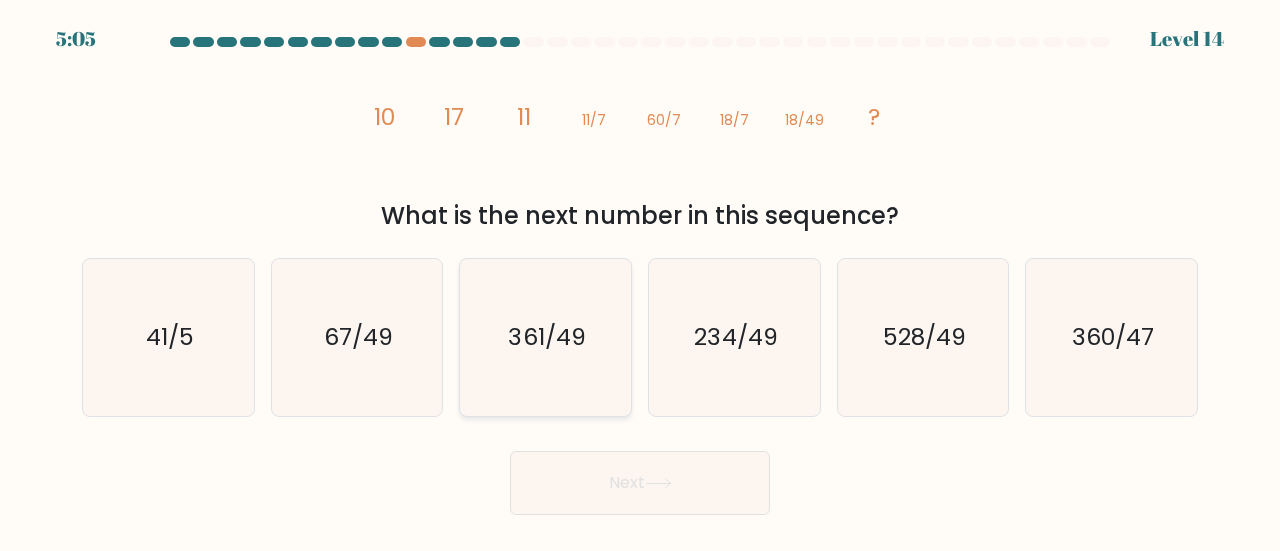 click on "361/49" 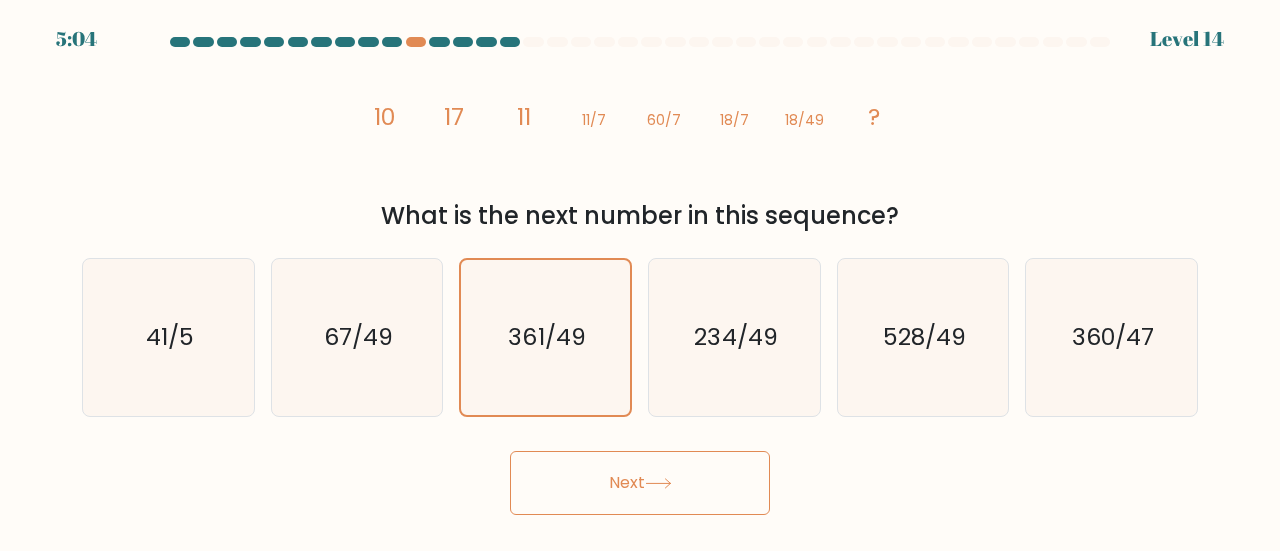 click on "Next" at bounding box center (640, 483) 